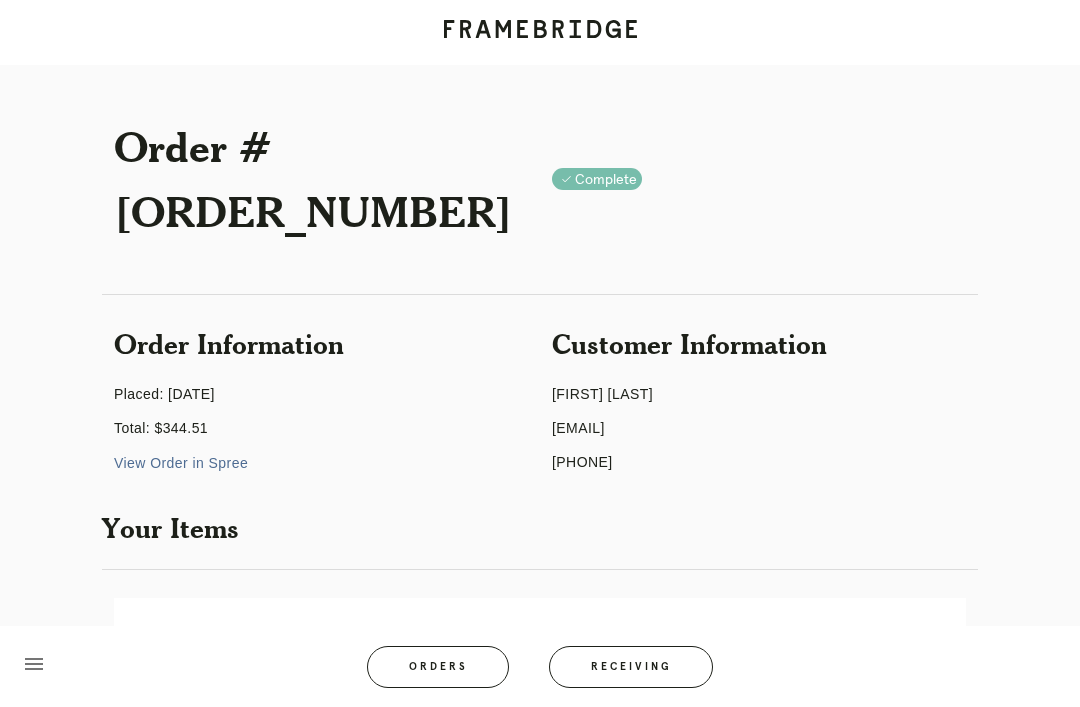 scroll, scrollTop: 420, scrollLeft: 0, axis: vertical 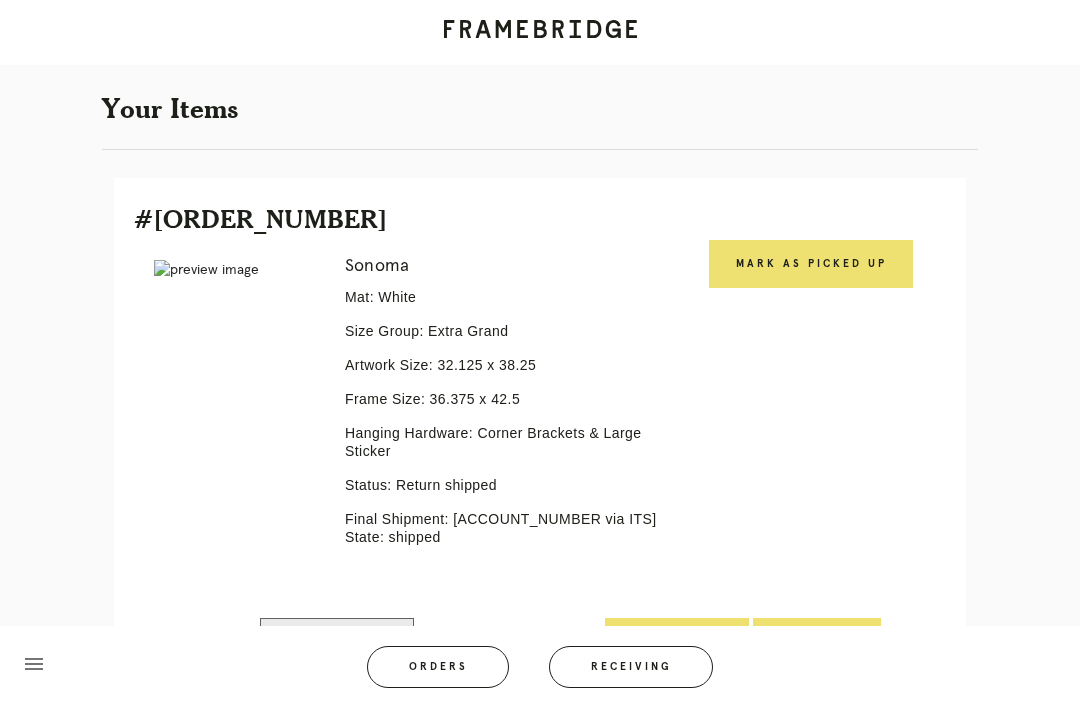 click at bounding box center (506, 598) 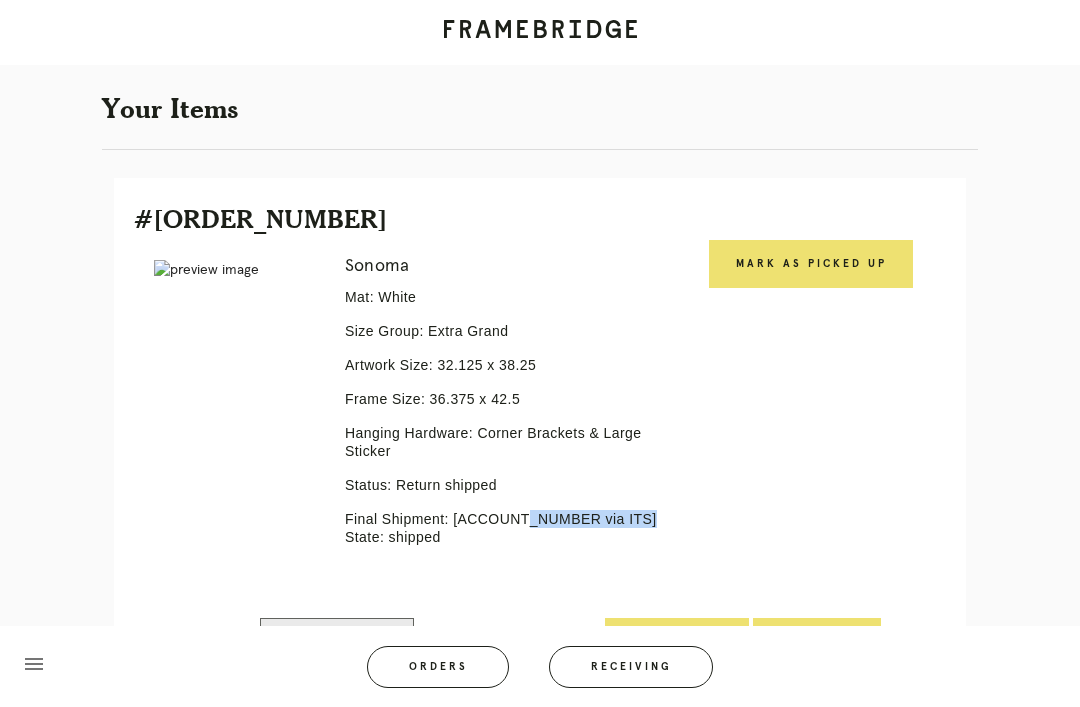copy on "P447671379077724" 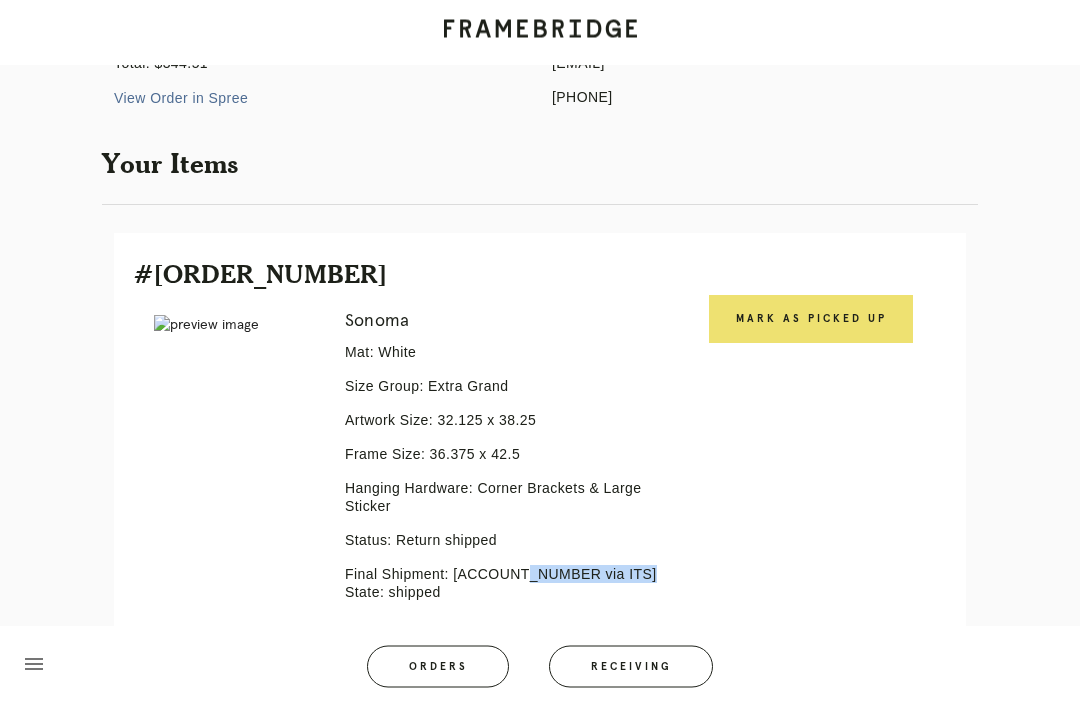 scroll, scrollTop: 396, scrollLeft: 0, axis: vertical 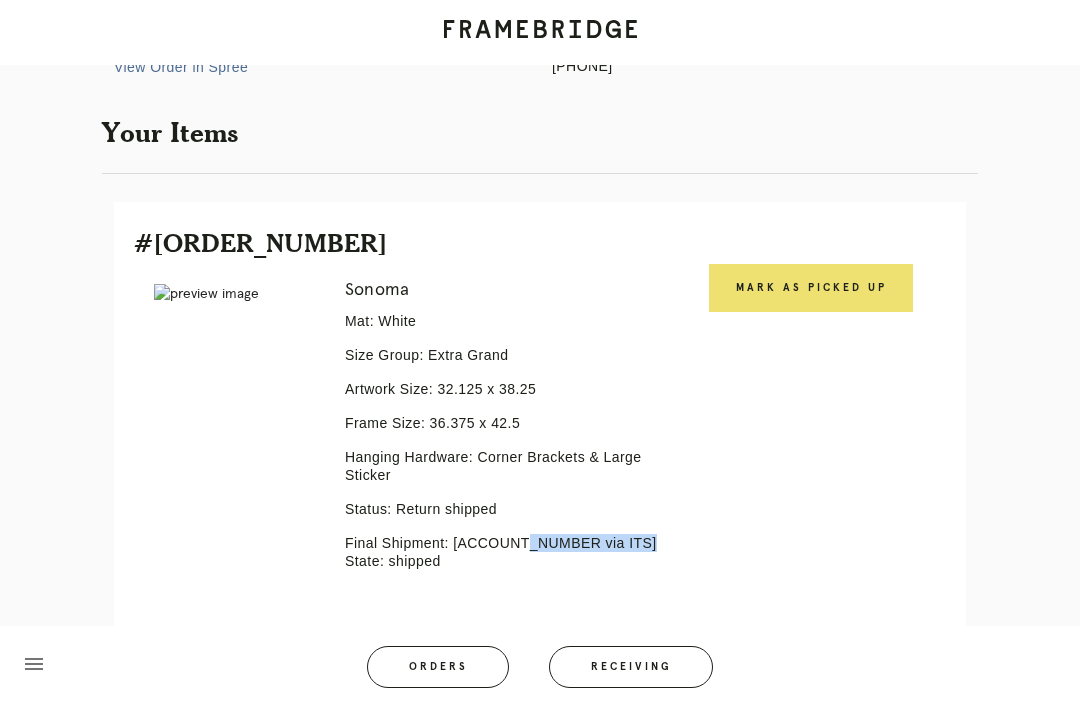 click on "Line Item" at bounding box center (817, 666) 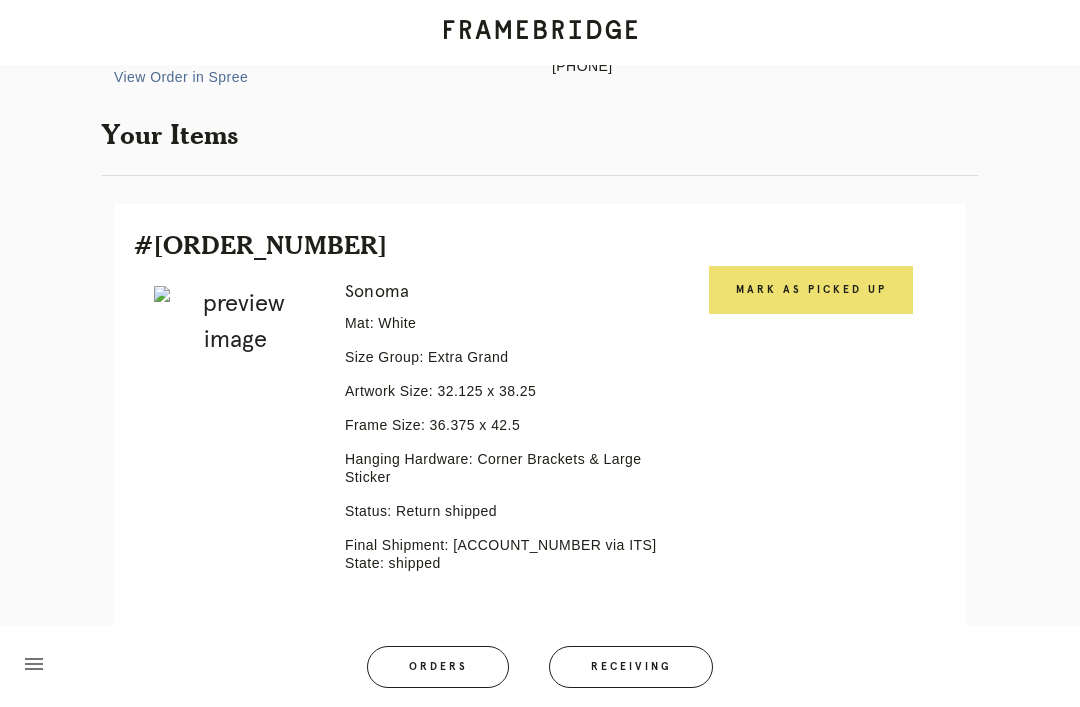 scroll, scrollTop: 0, scrollLeft: 0, axis: both 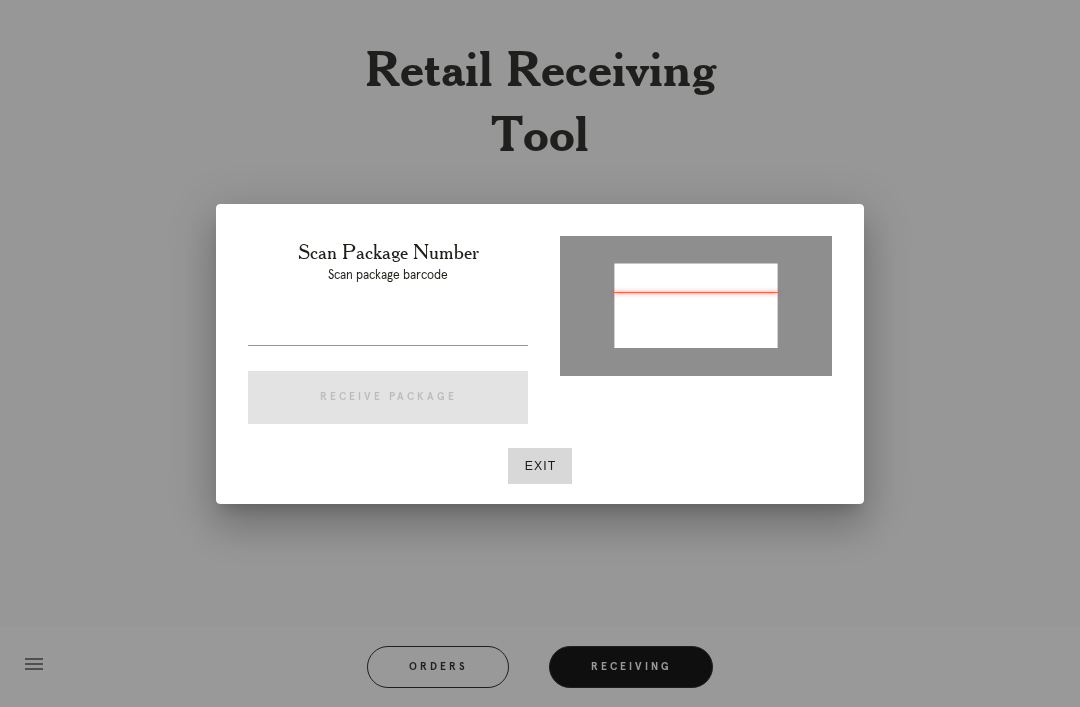 click at bounding box center (696, 306) 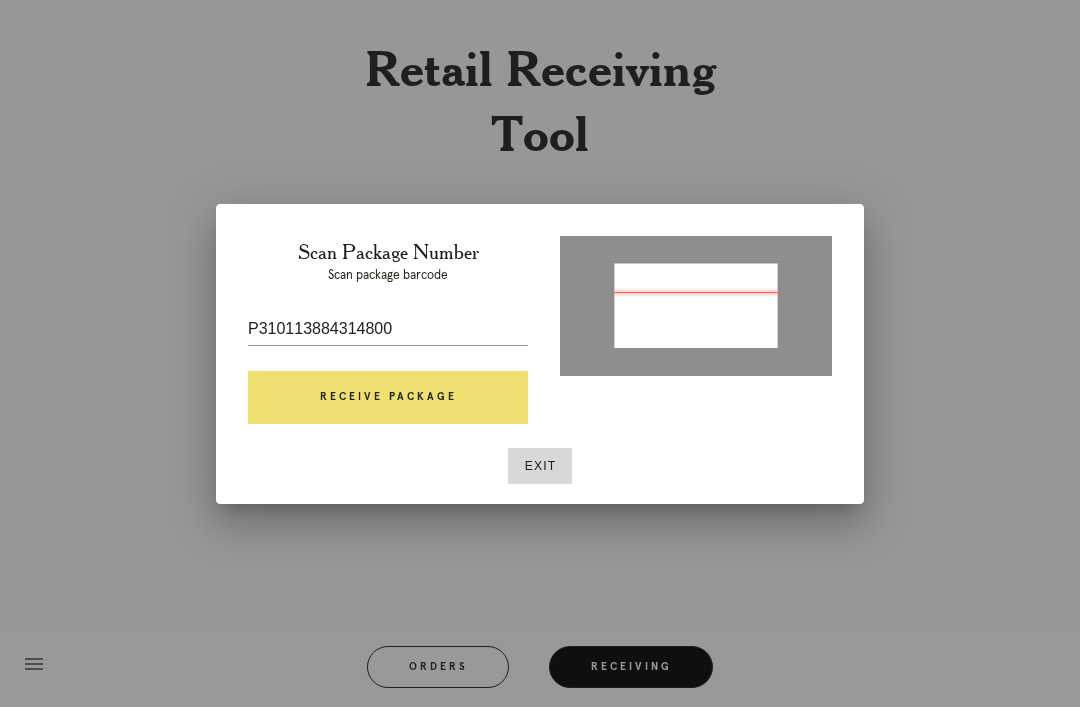click on "Receive Package" at bounding box center (388, 398) 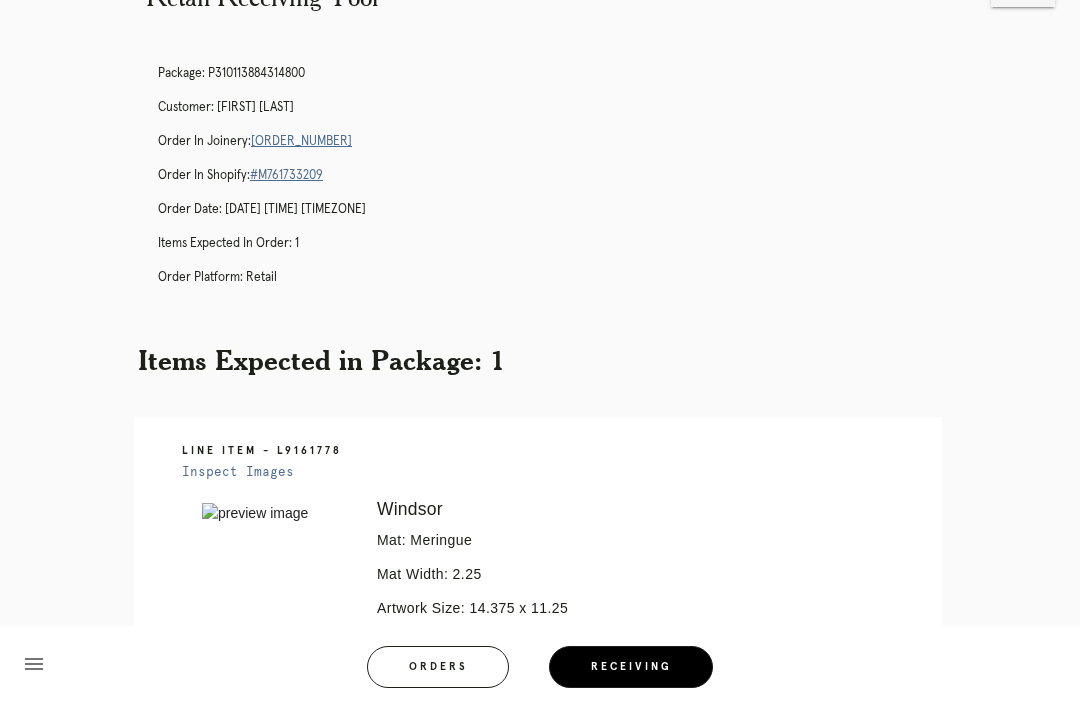 scroll, scrollTop: 67, scrollLeft: 0, axis: vertical 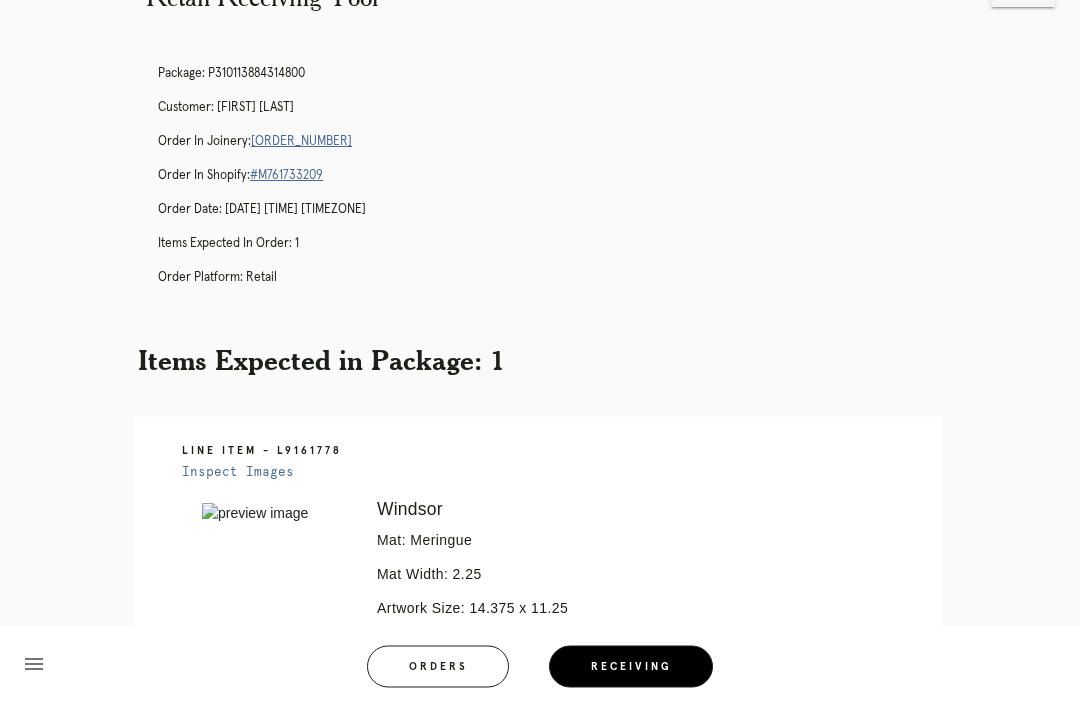 click on "R368002585" at bounding box center [301, 142] 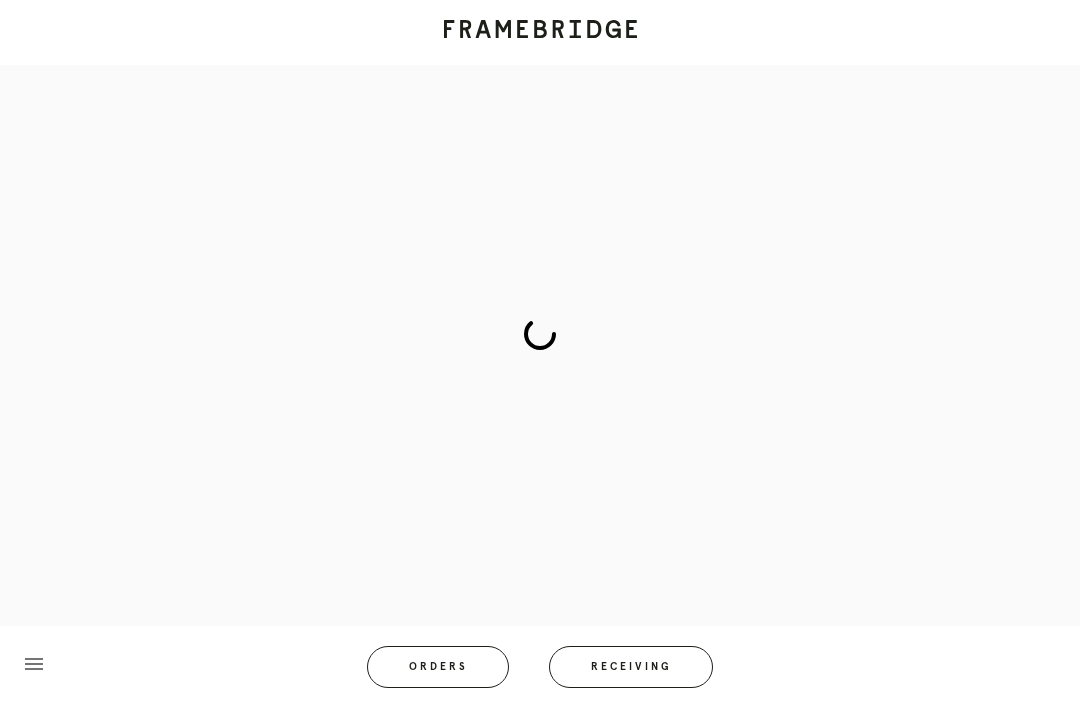 scroll, scrollTop: 0, scrollLeft: 0, axis: both 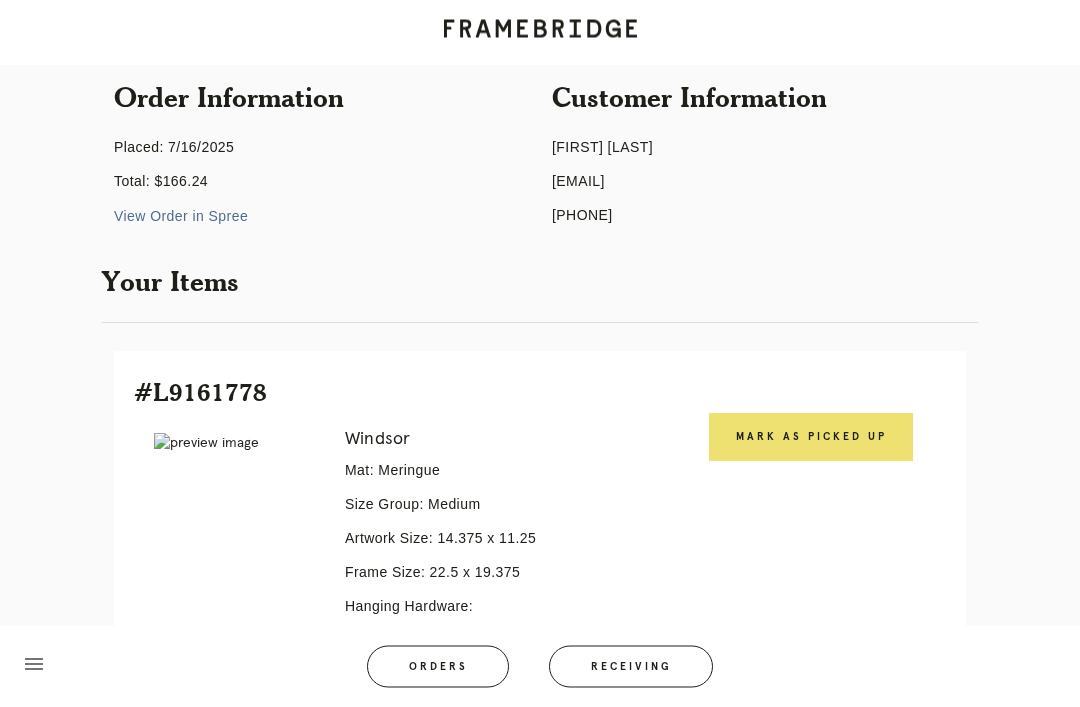 click on "Mark as Picked Up" at bounding box center (811, 438) 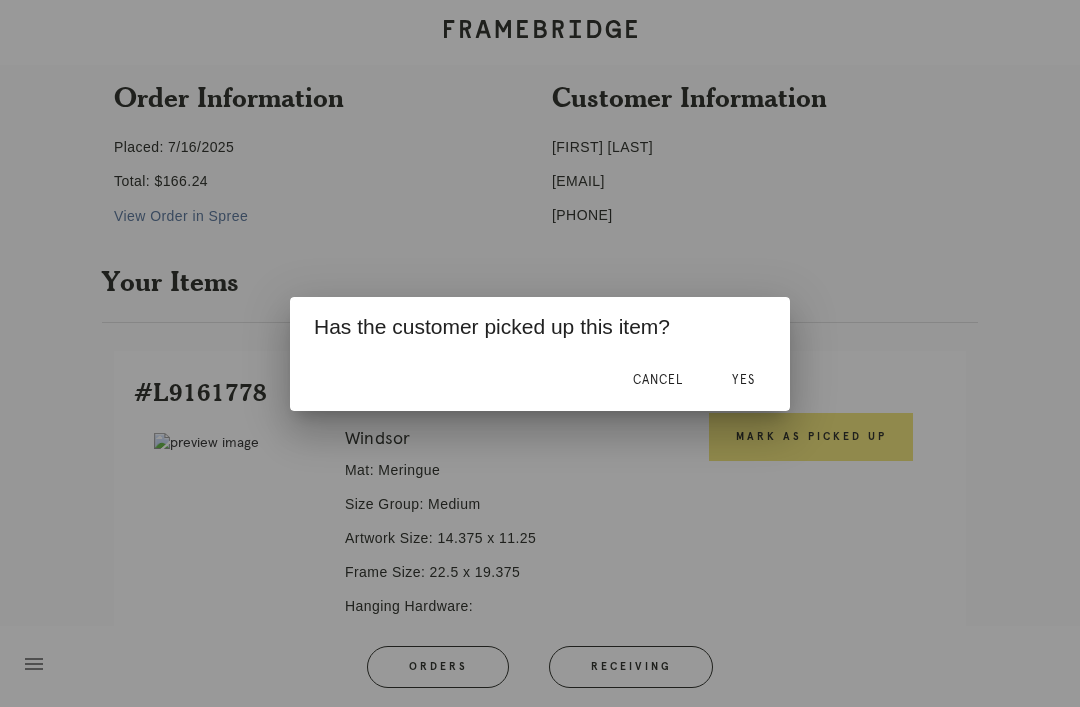 click on "Yes" at bounding box center [743, 380] 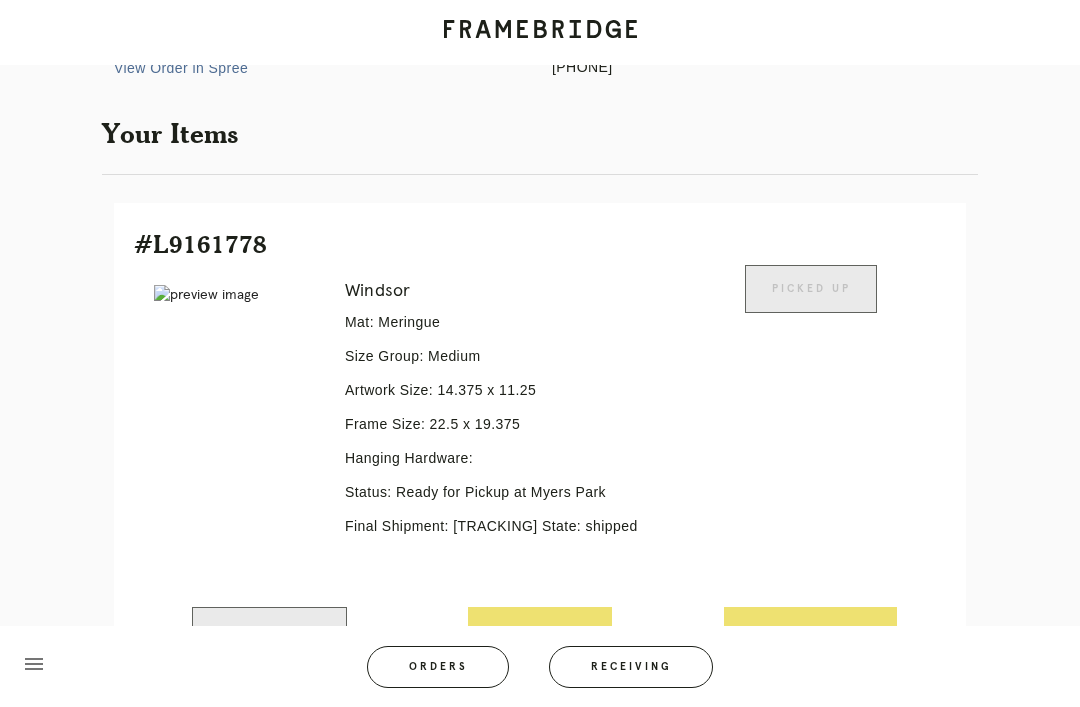 scroll, scrollTop: 428, scrollLeft: 0, axis: vertical 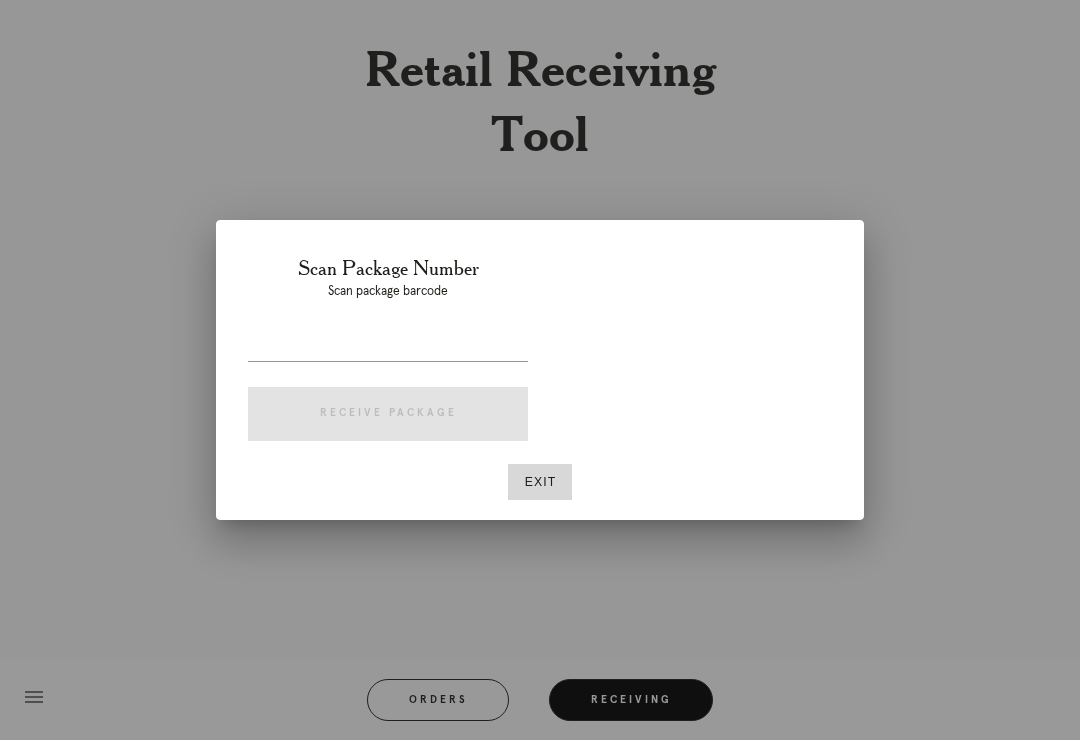 click on "Exit" at bounding box center (540, 482) 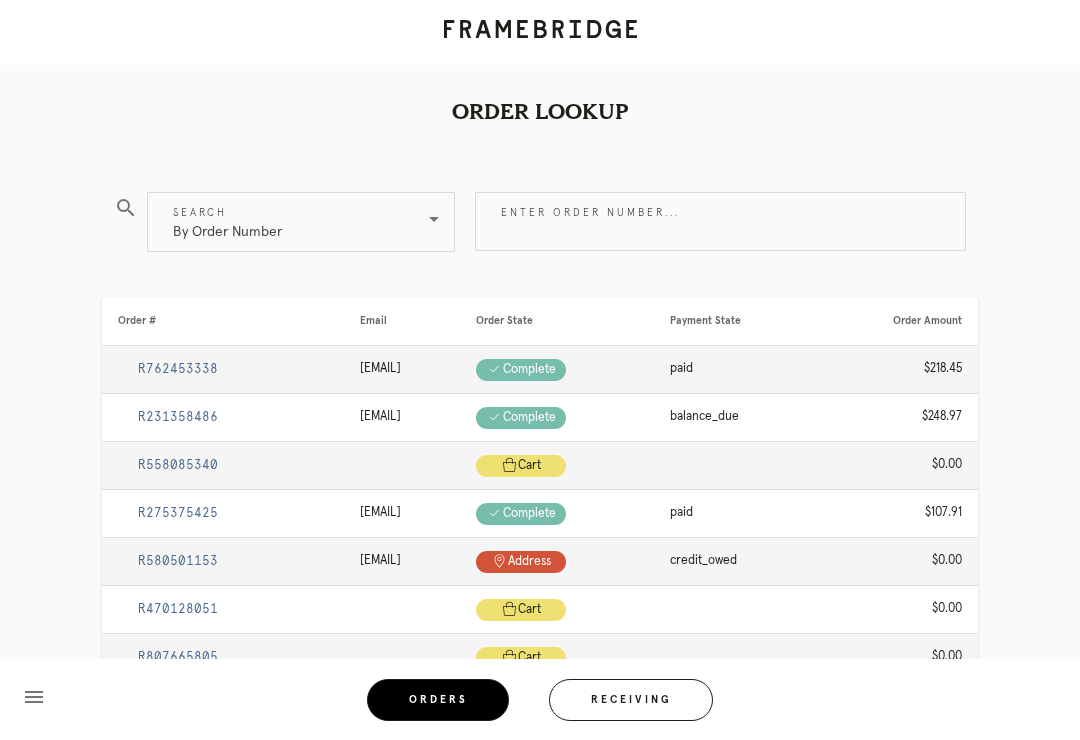 click on "By Order Number" at bounding box center (287, 222) 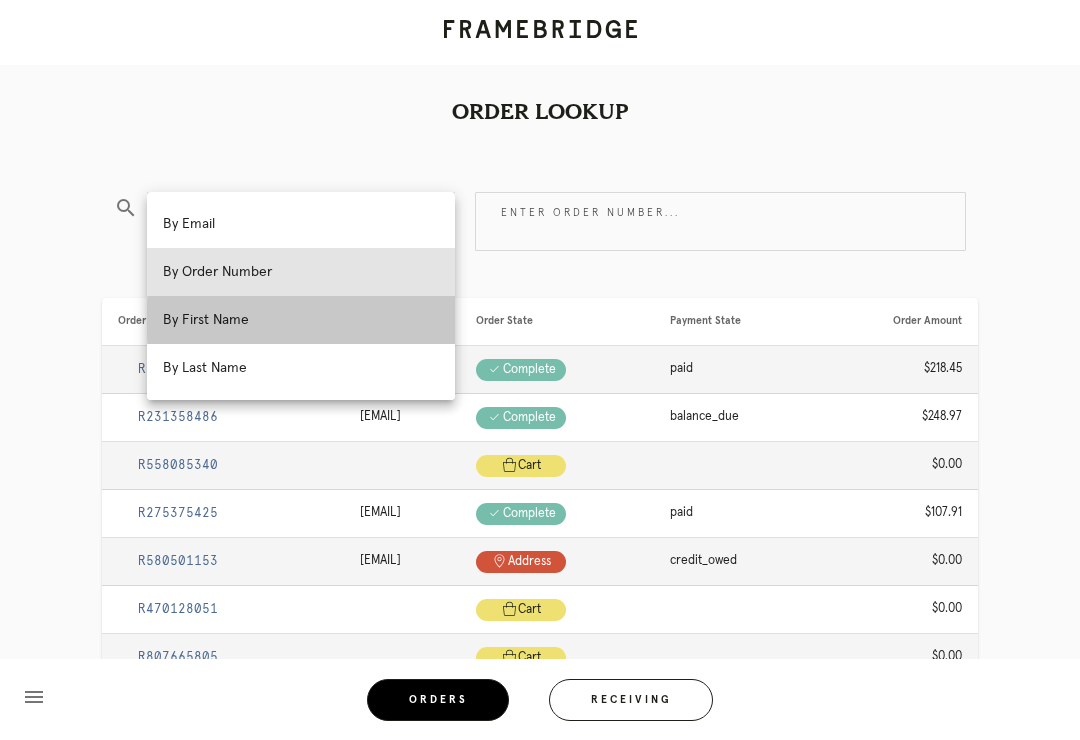 click on "By First Name" at bounding box center [301, 320] 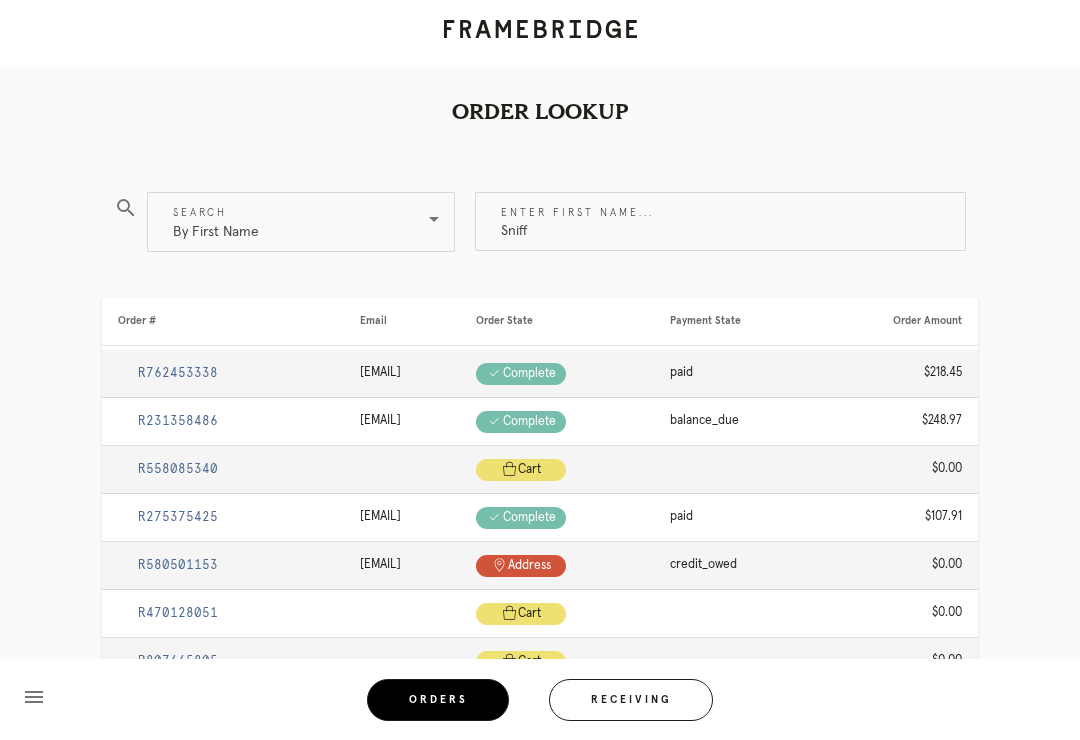 click on "Sniff" at bounding box center (720, 221) 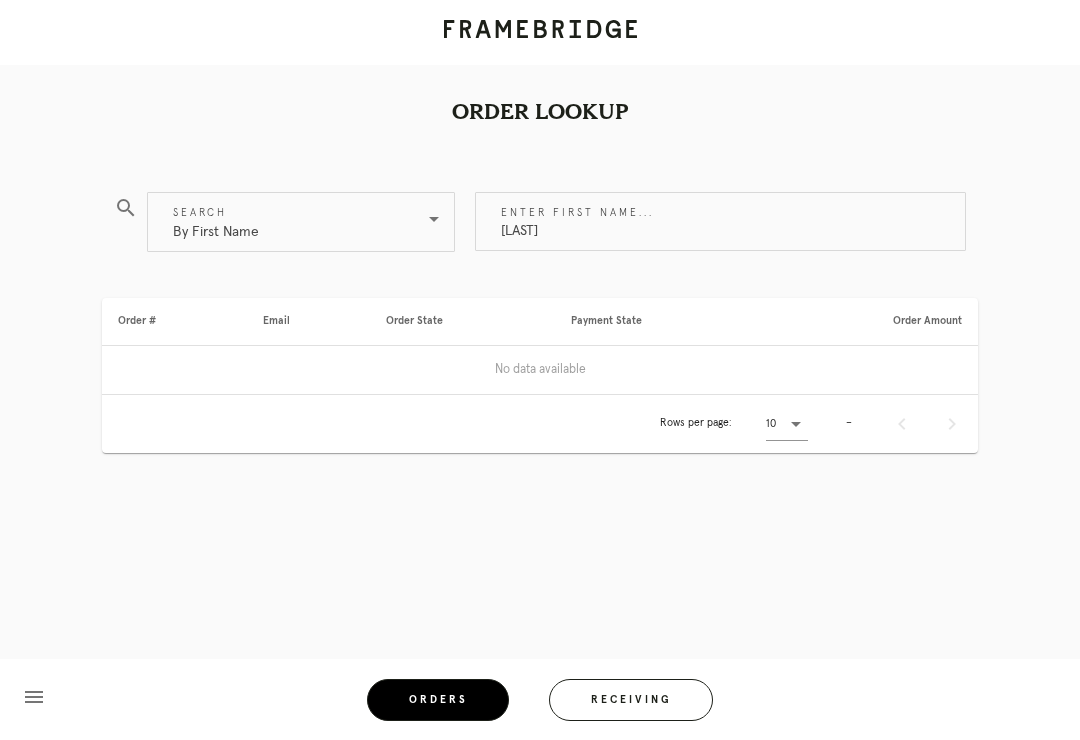 click on "[LAST]" at bounding box center (720, 221) 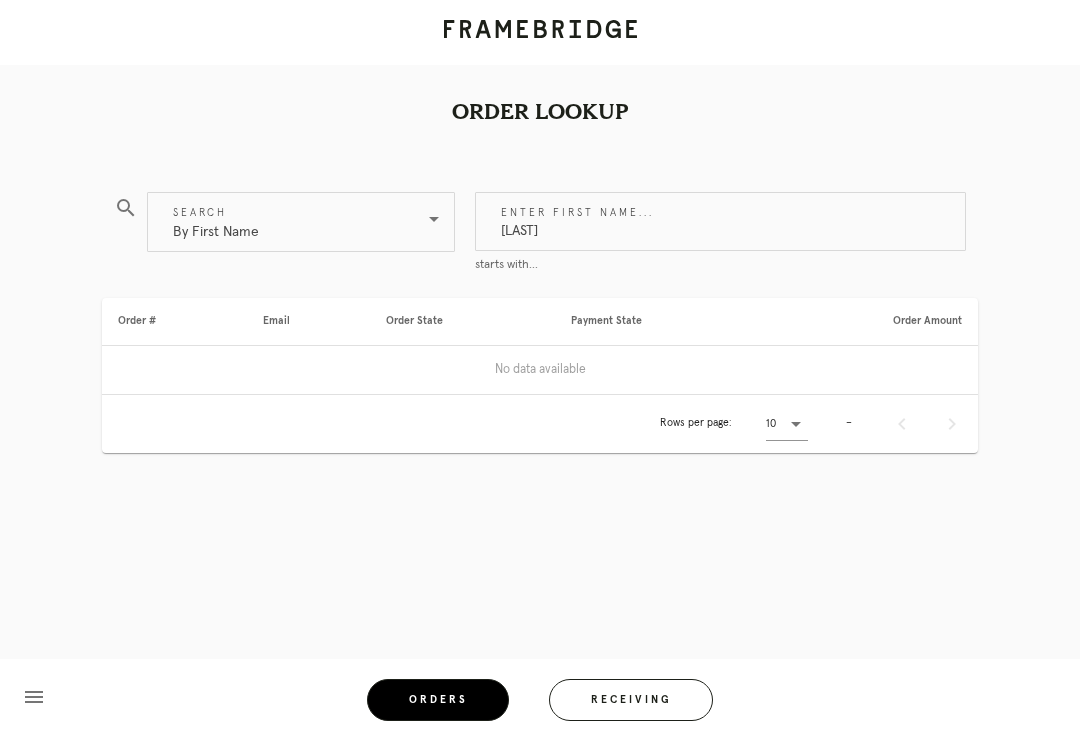 type on "[LAST]" 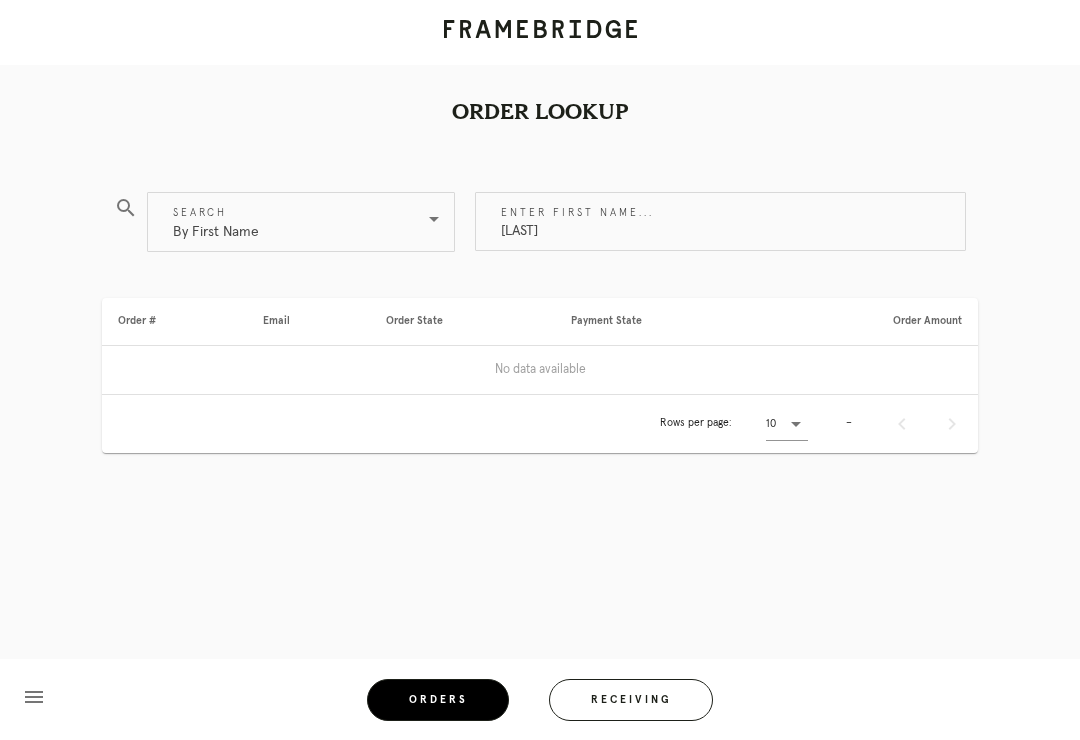 click on "By First Name" at bounding box center (287, 222) 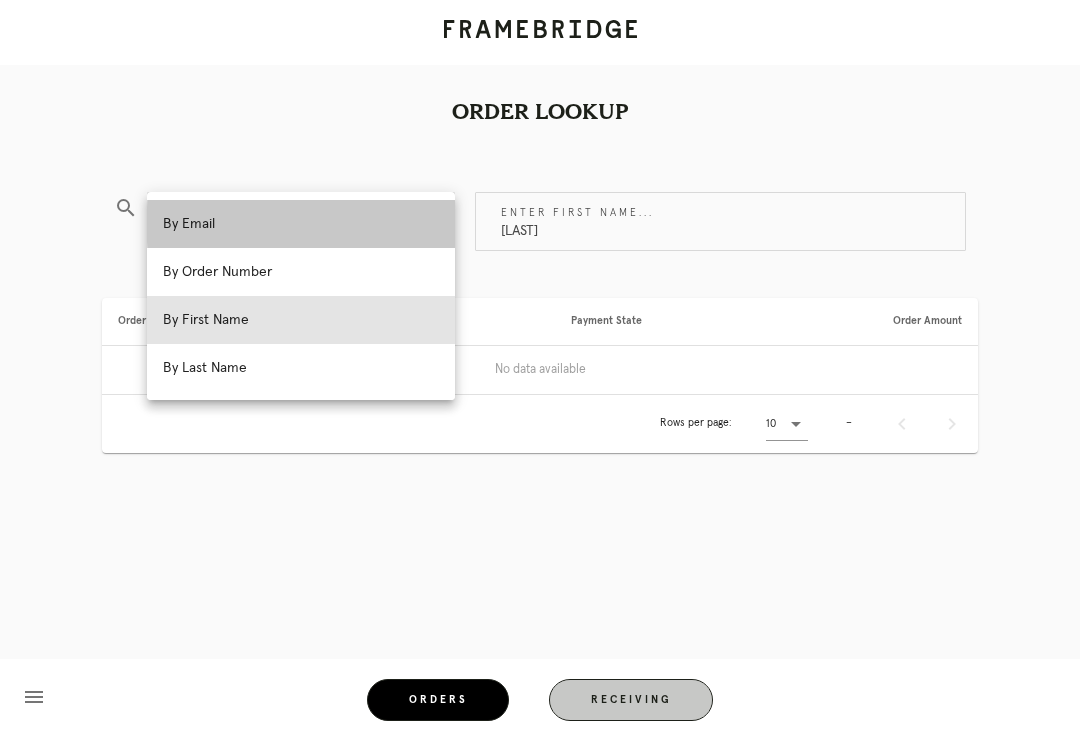 click on "[LAST]" at bounding box center [720, 221] 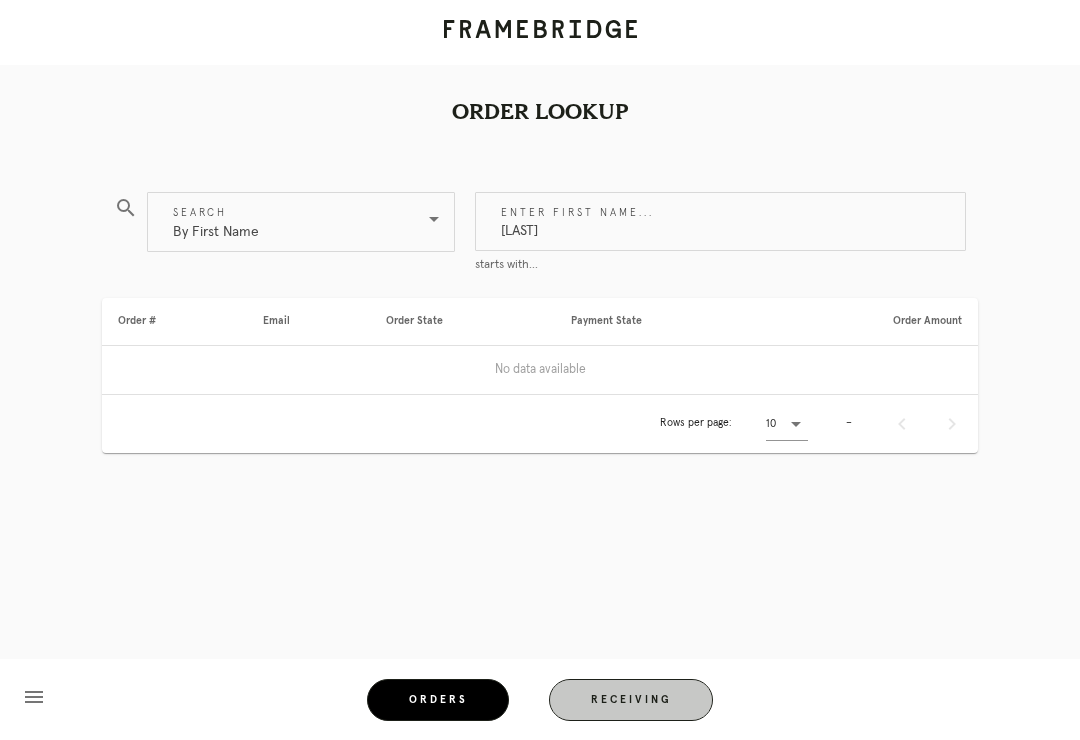 click on "By First Name" at bounding box center [287, 222] 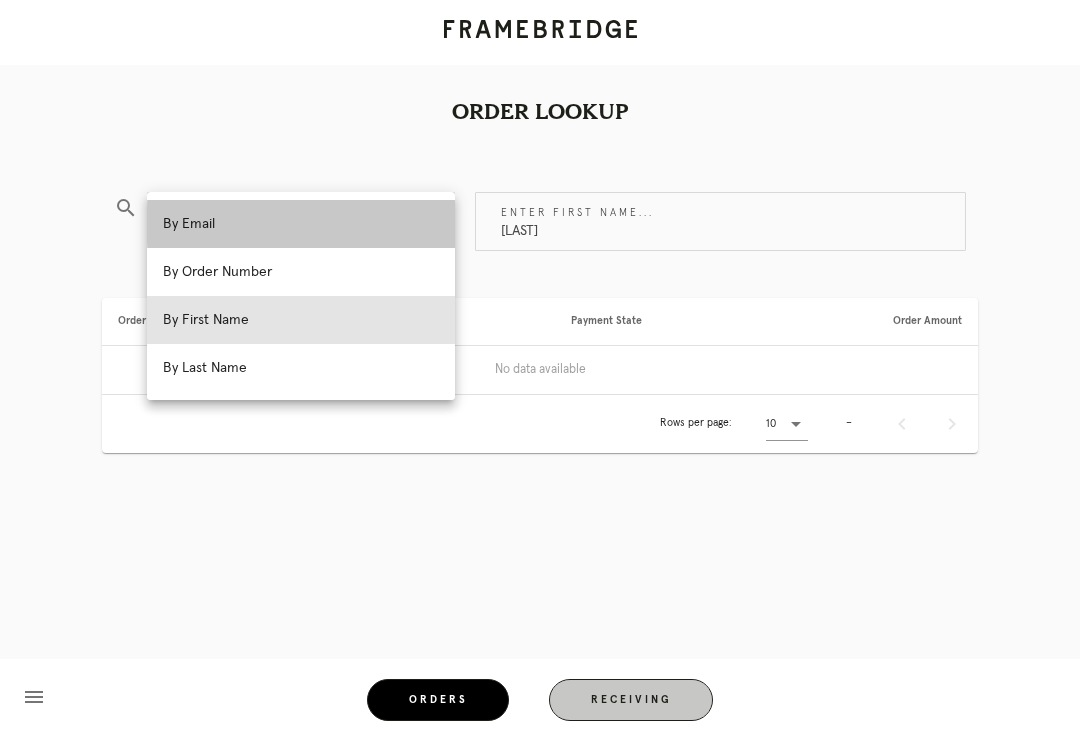 click on "By Order Number" at bounding box center (301, 272) 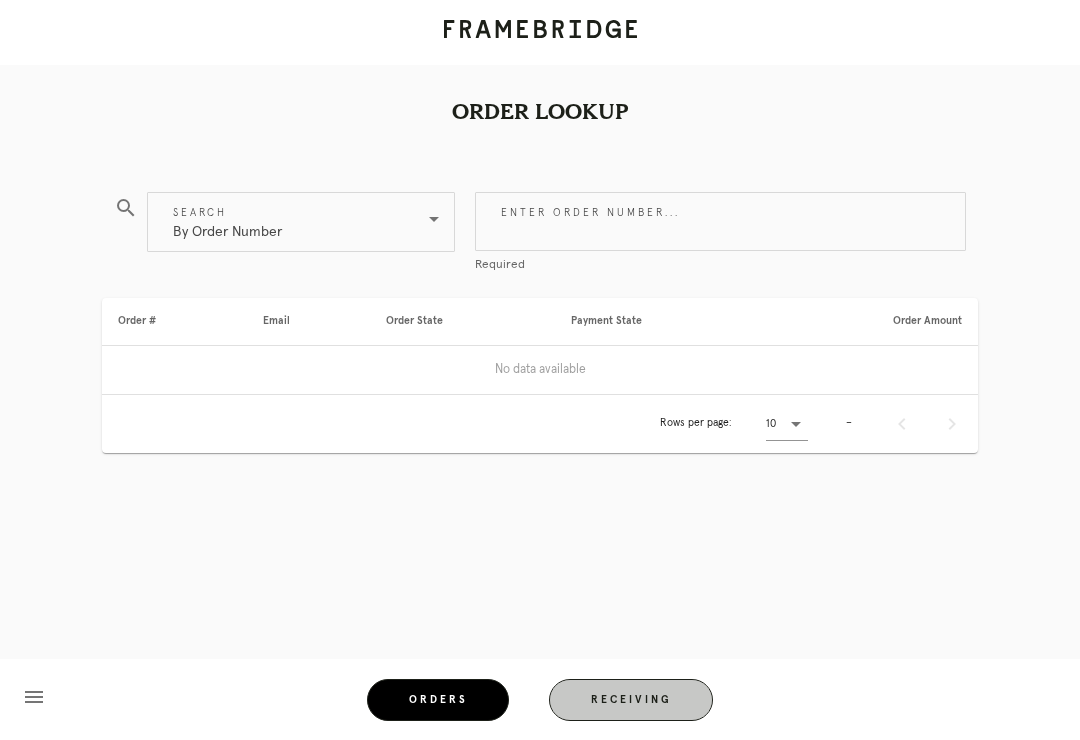 click on "Enter order number..." at bounding box center (720, 221) 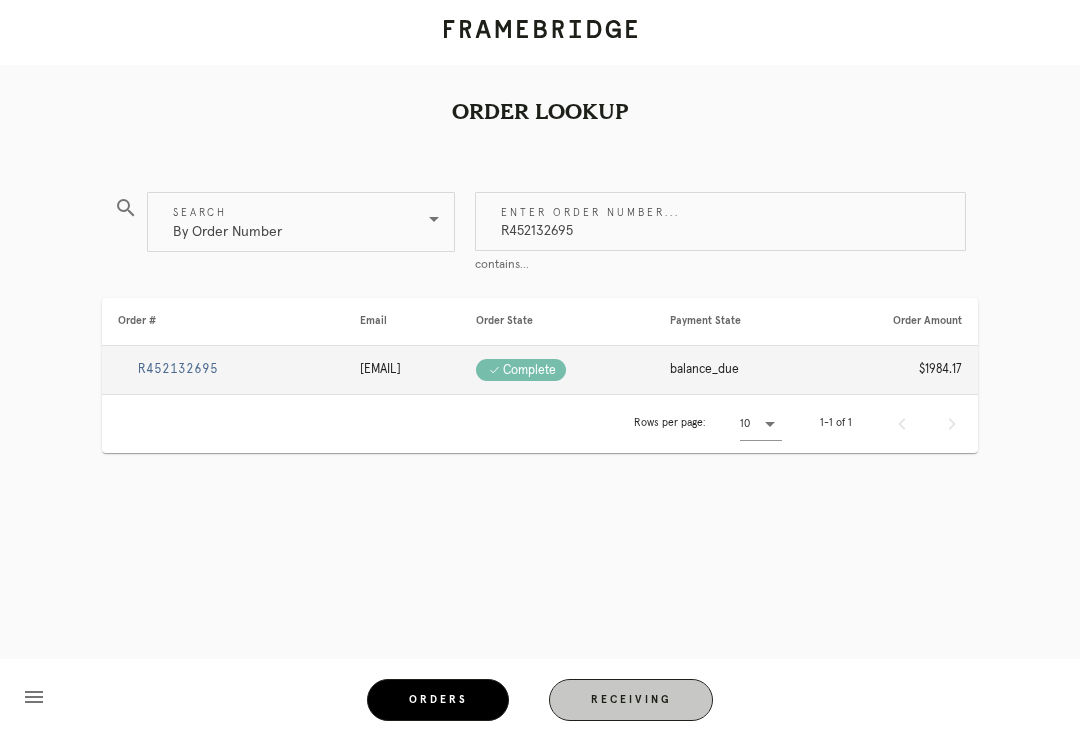 type on "R452132695" 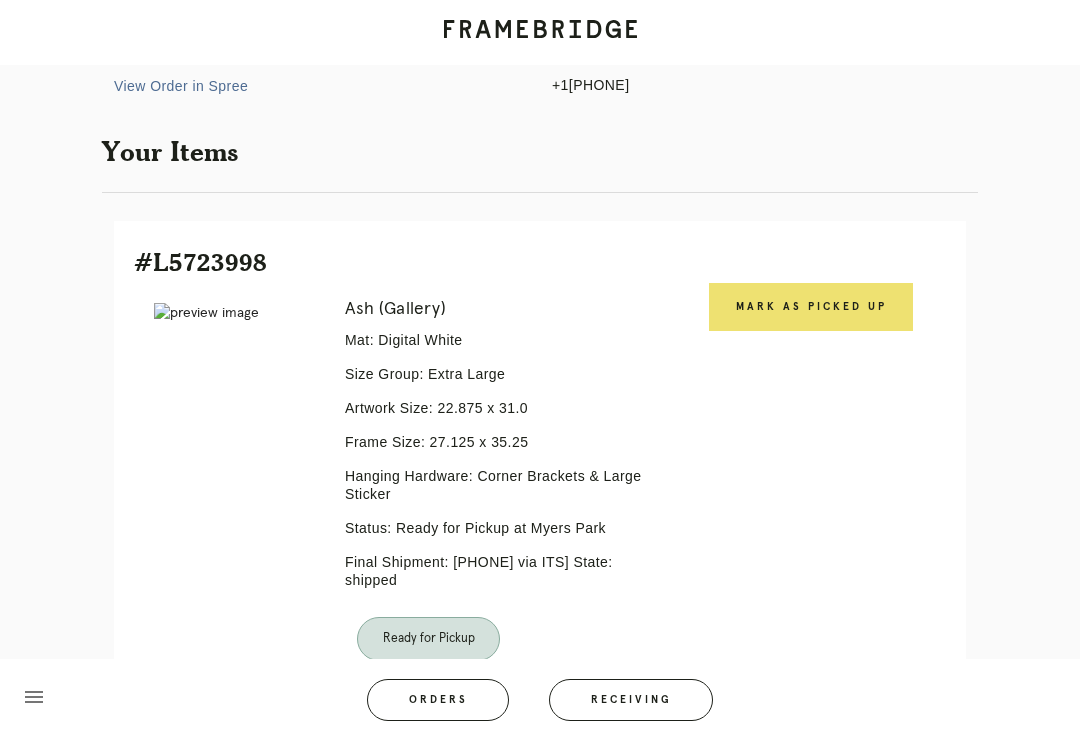 scroll, scrollTop: 305, scrollLeft: 0, axis: vertical 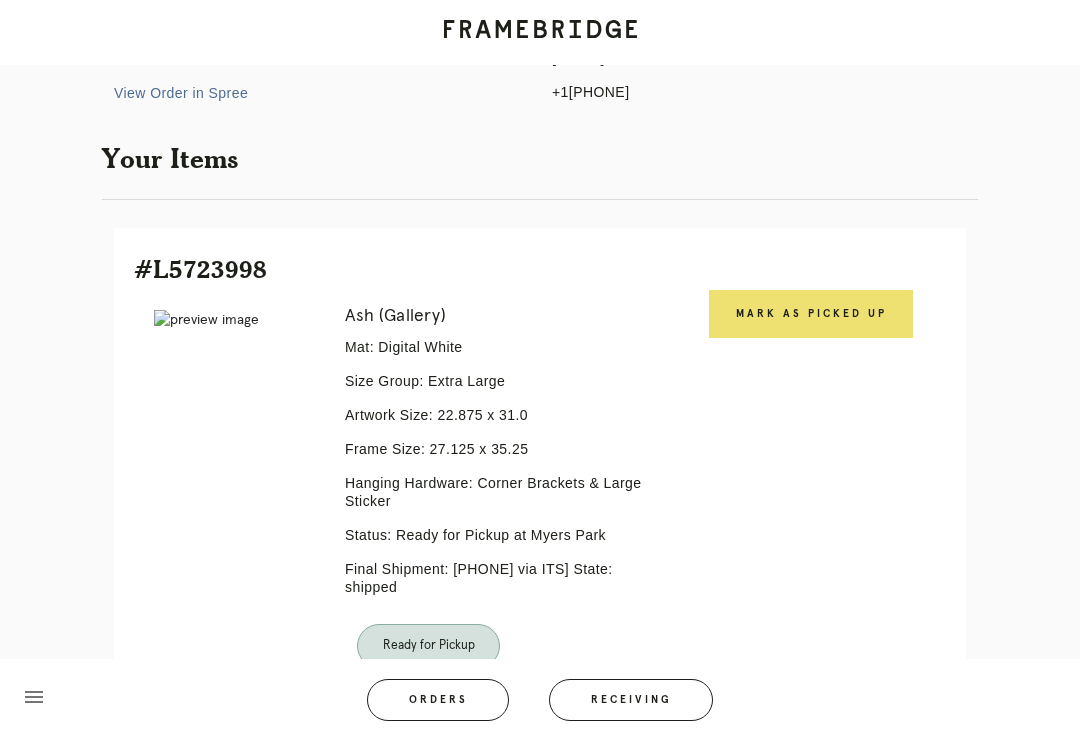 click on "Mark as Picked Up" at bounding box center [811, 314] 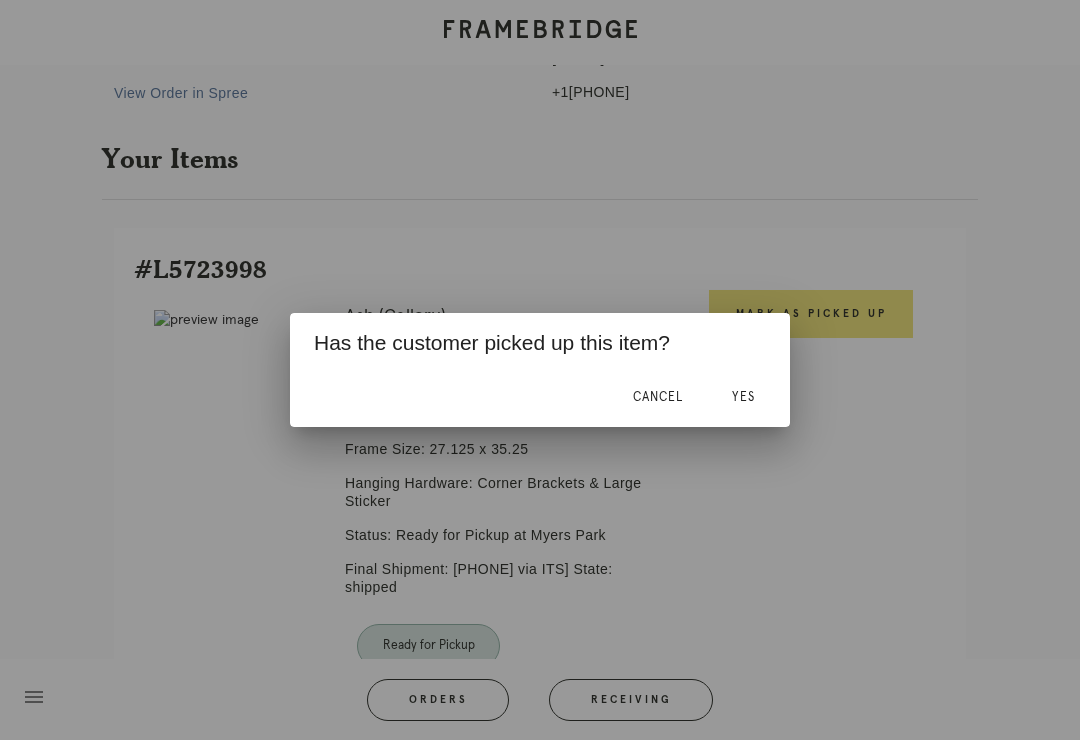 click on "Yes" at bounding box center (743, 397) 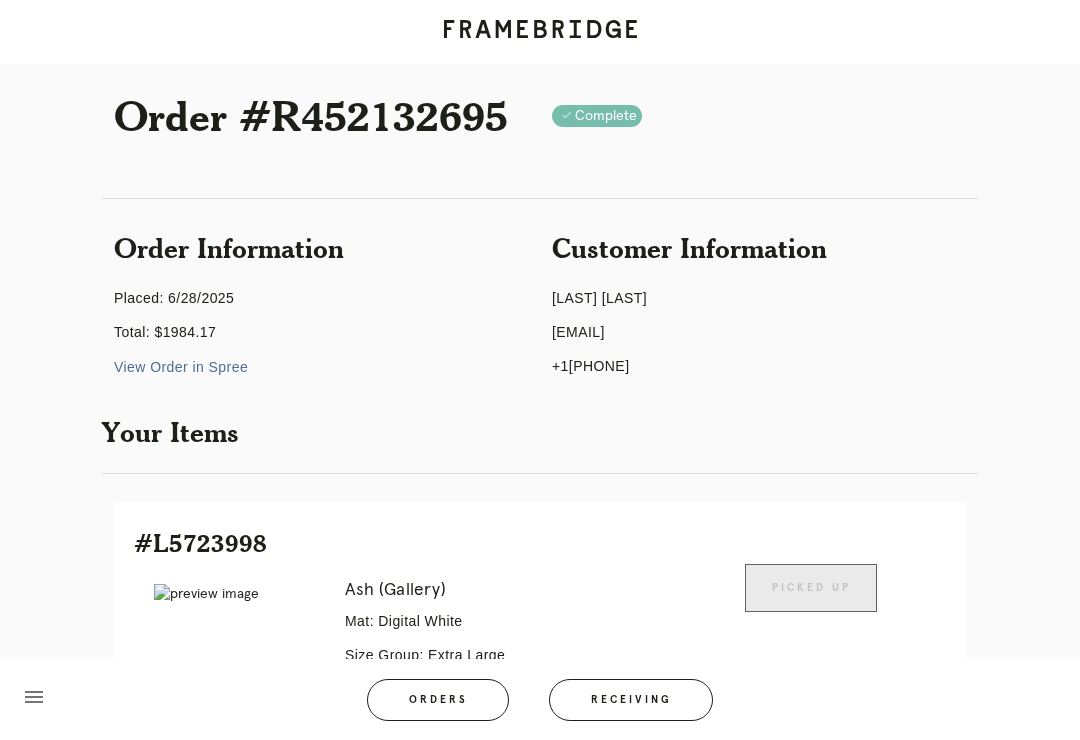 scroll, scrollTop: 0, scrollLeft: 0, axis: both 